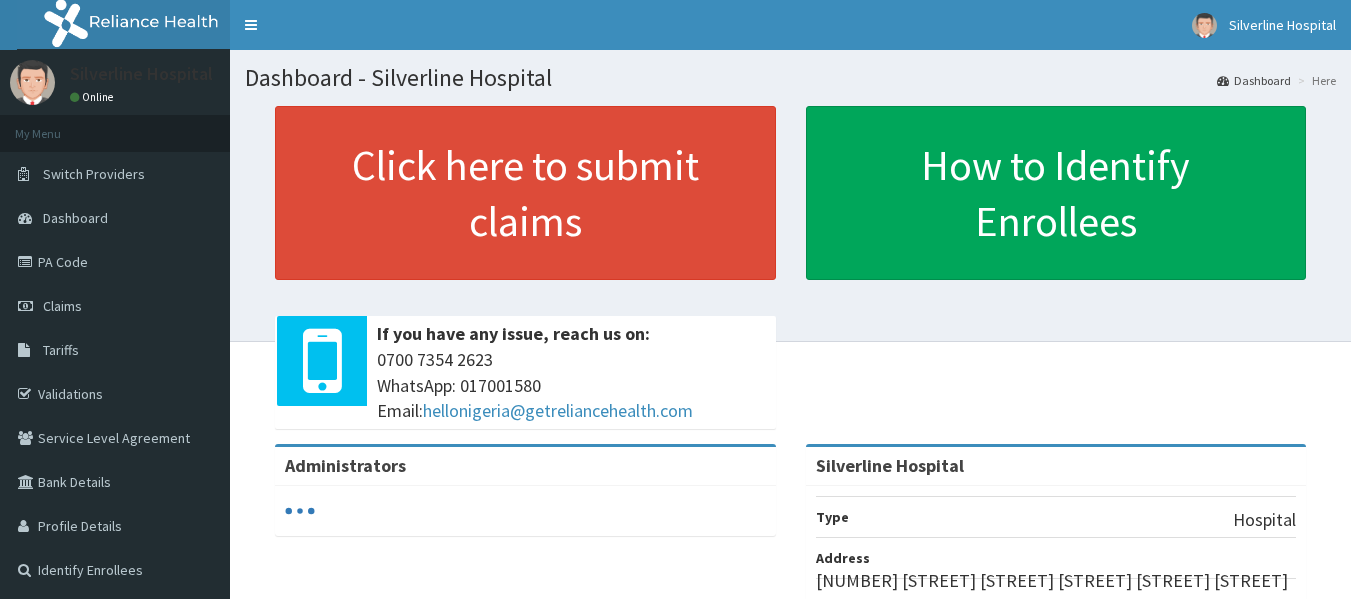 scroll, scrollTop: 0, scrollLeft: 0, axis: both 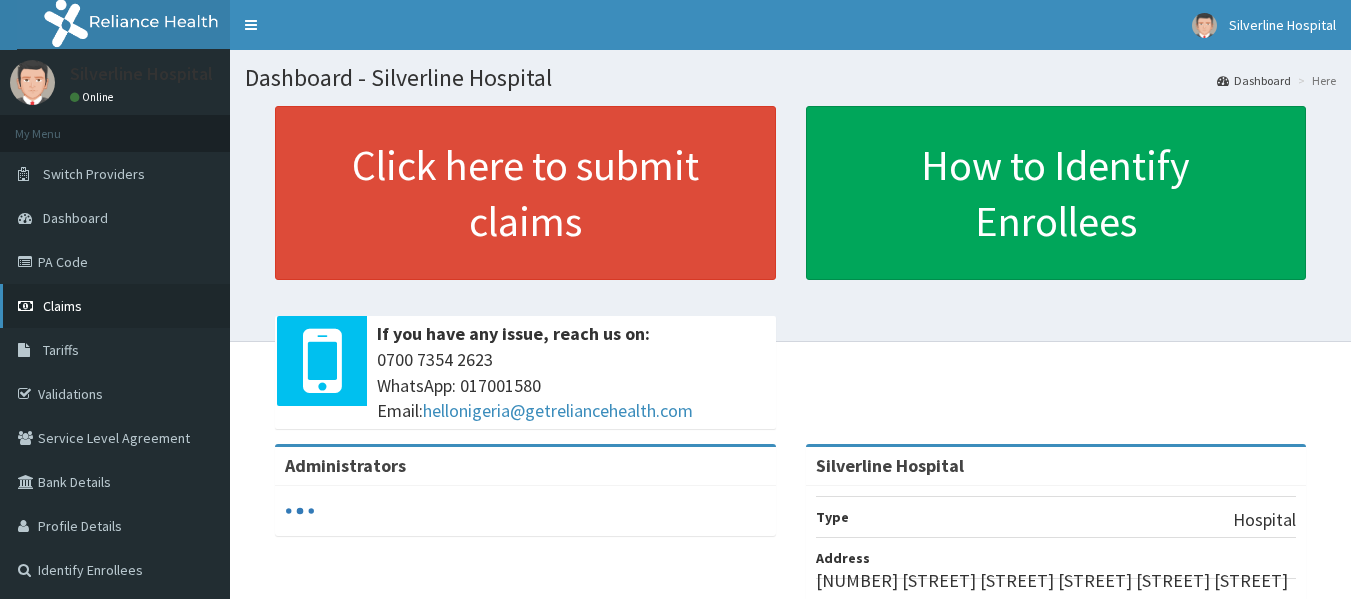 click on "Claims" at bounding box center [62, 306] 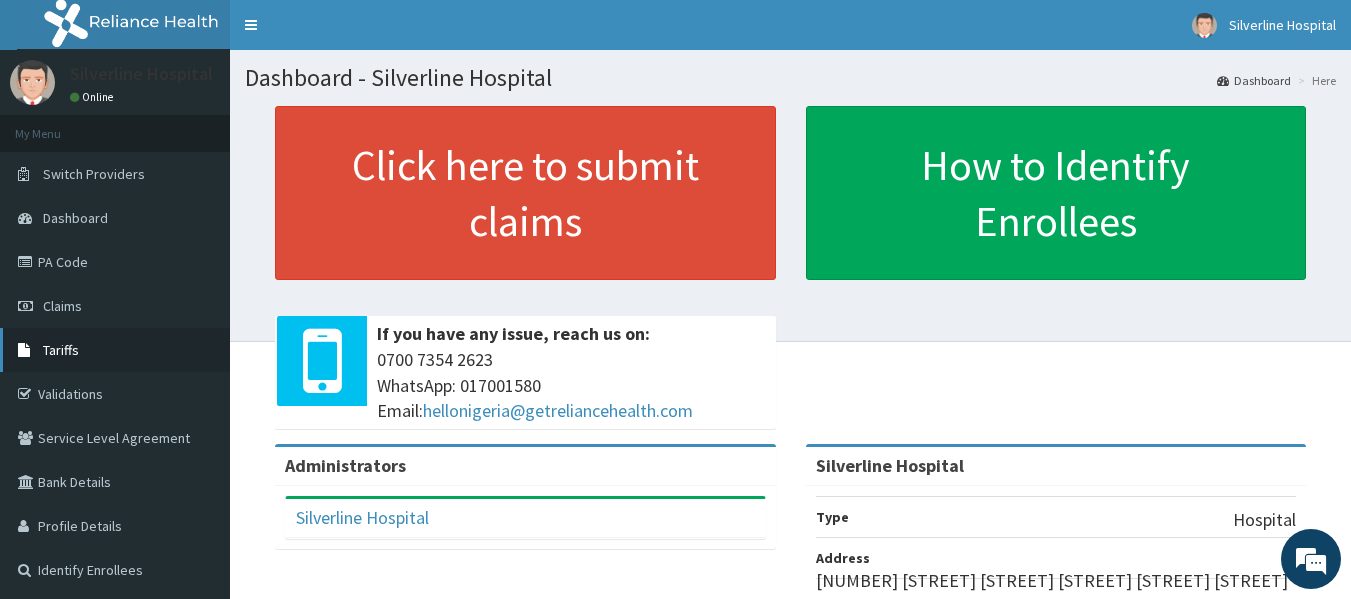 click on "Tariffs" at bounding box center [115, 350] 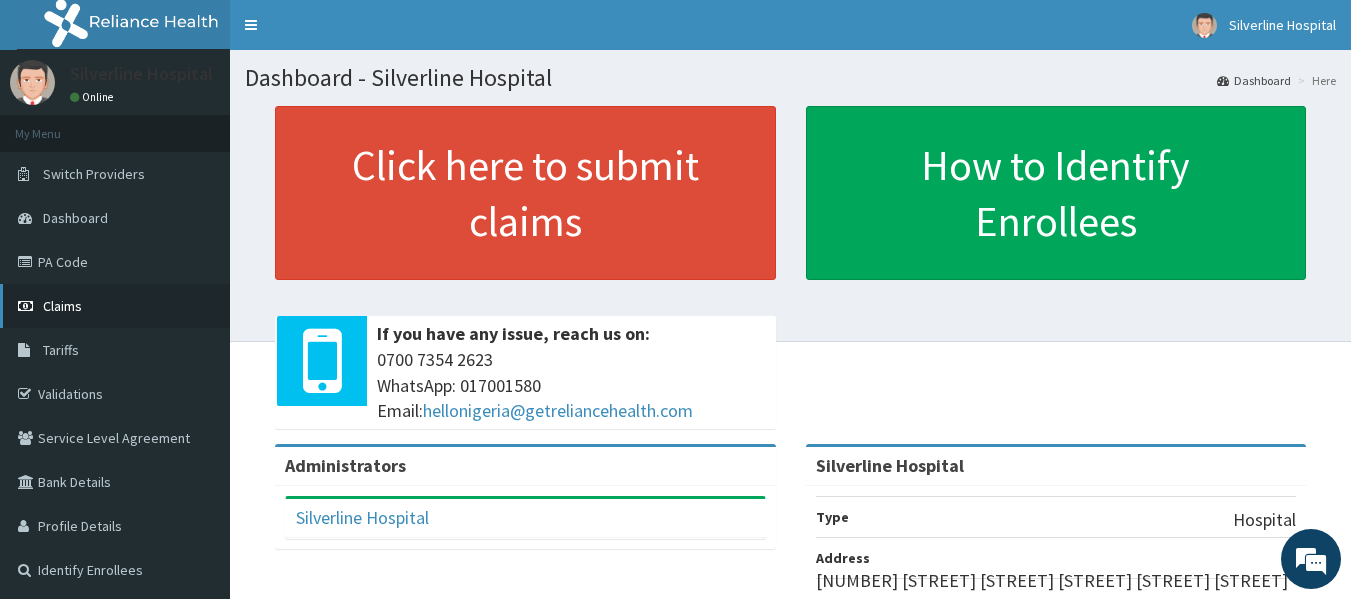 click on "Claims" at bounding box center [62, 306] 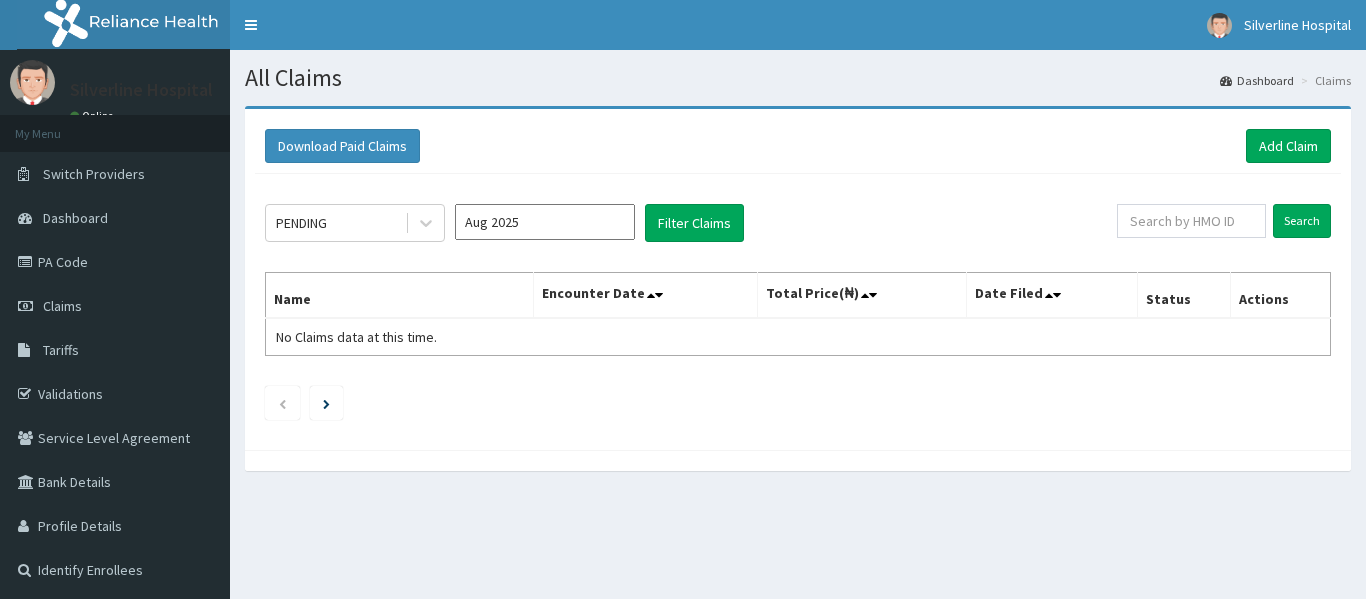 scroll, scrollTop: 0, scrollLeft: 0, axis: both 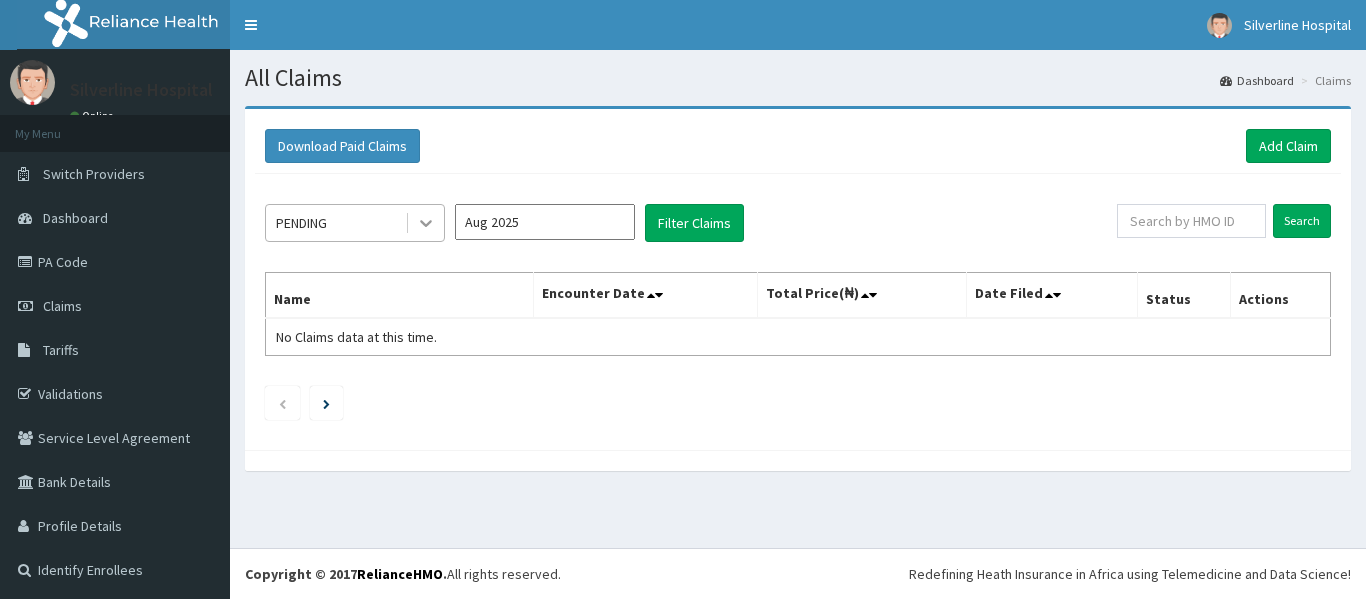 drag, startPoint x: 0, startPoint y: 0, endPoint x: 429, endPoint y: 234, distance: 488.6686 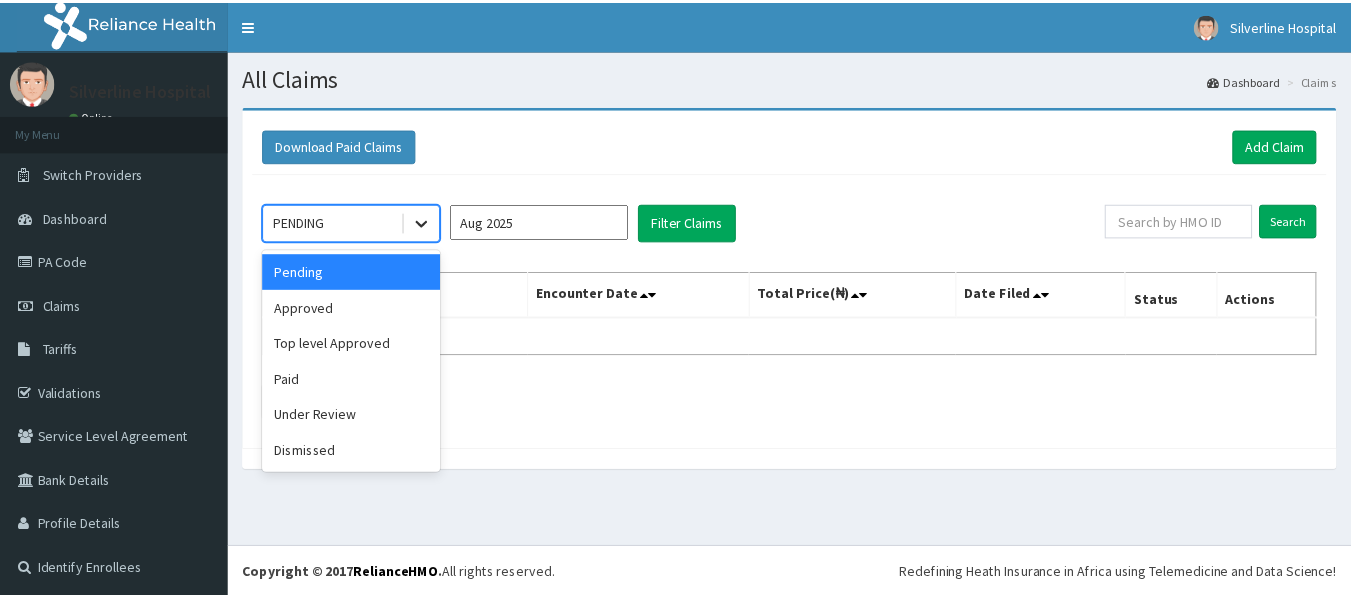 scroll, scrollTop: 0, scrollLeft: 0, axis: both 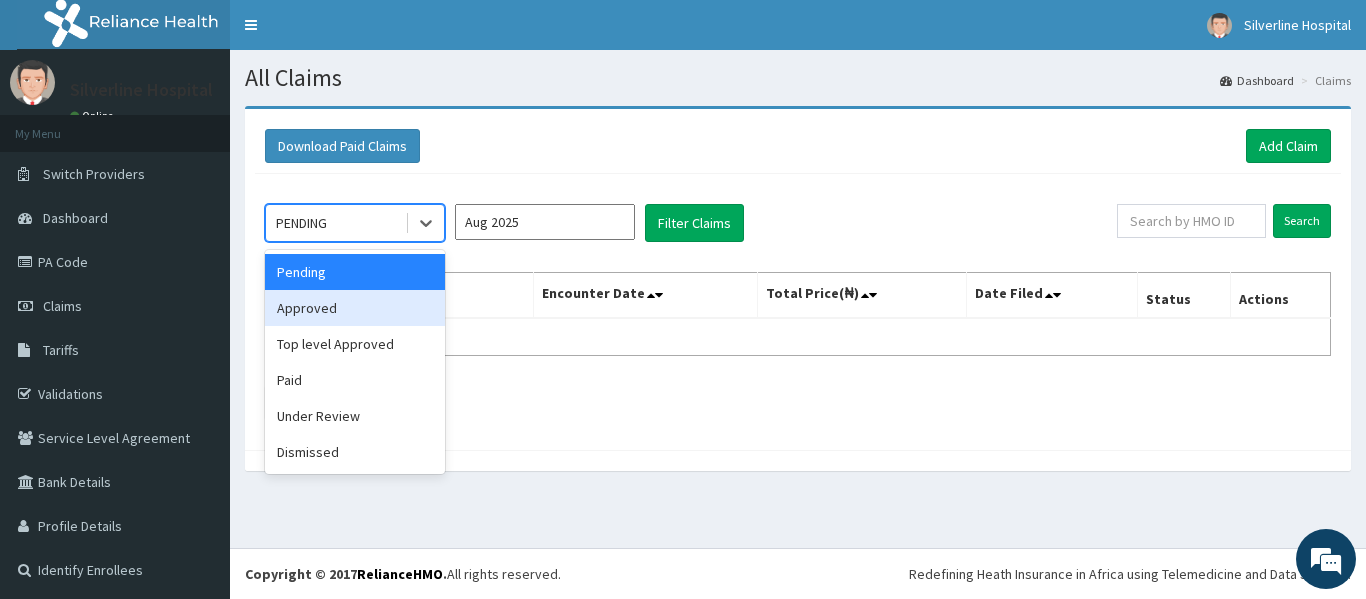 click on "Approved" at bounding box center (355, 308) 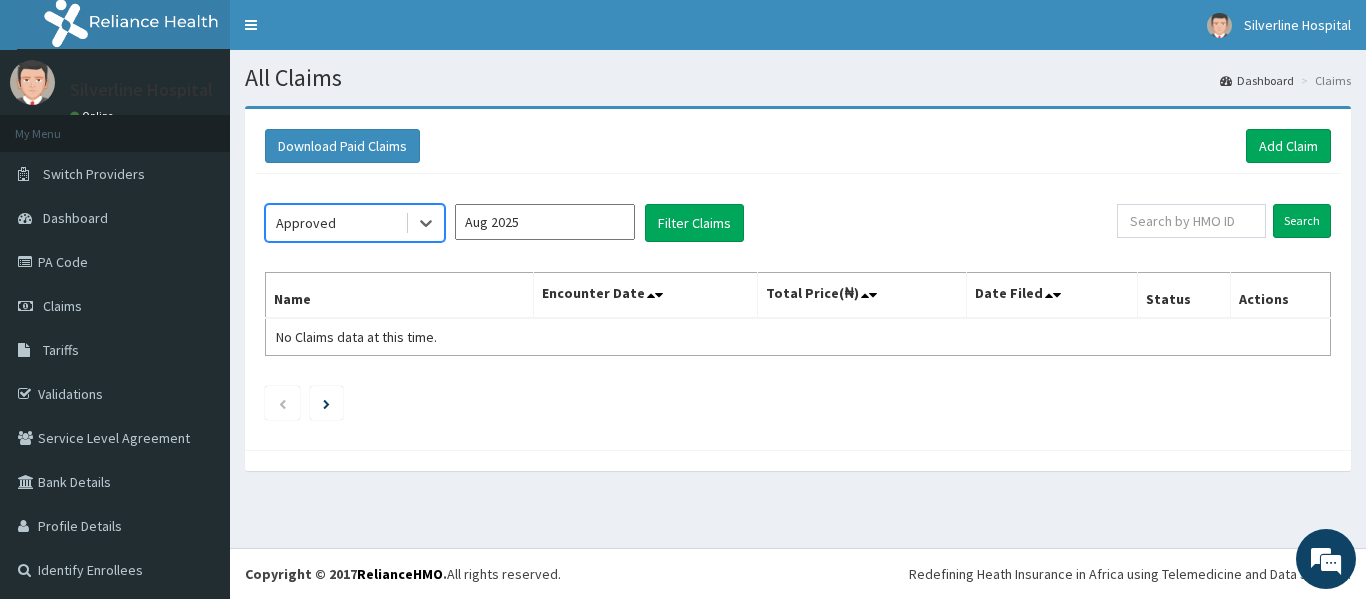 click on "Aug 2025" at bounding box center [545, 222] 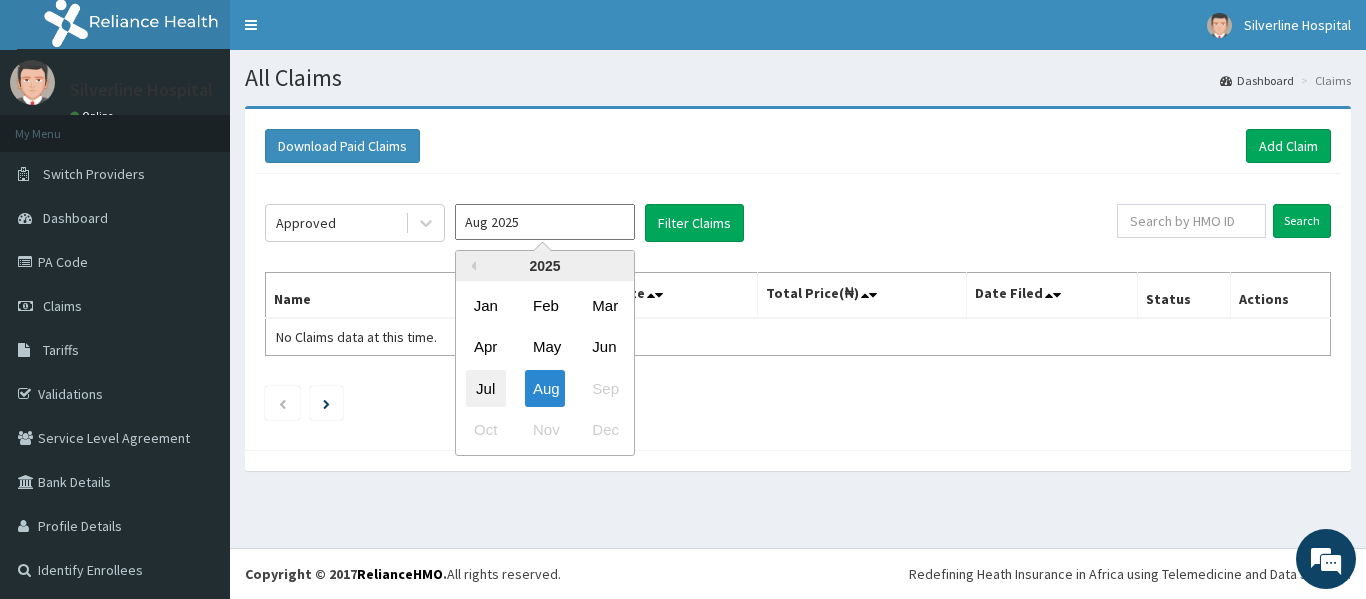 click on "Jul" at bounding box center [486, 388] 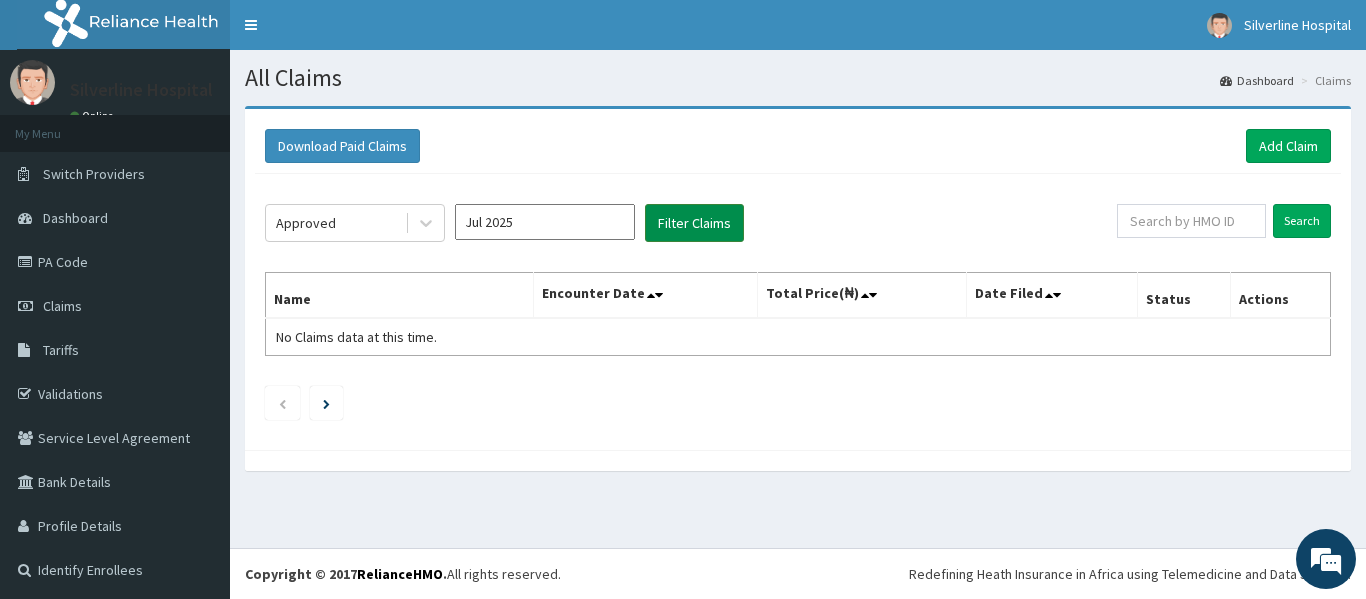 click on "Filter Claims" at bounding box center (694, 223) 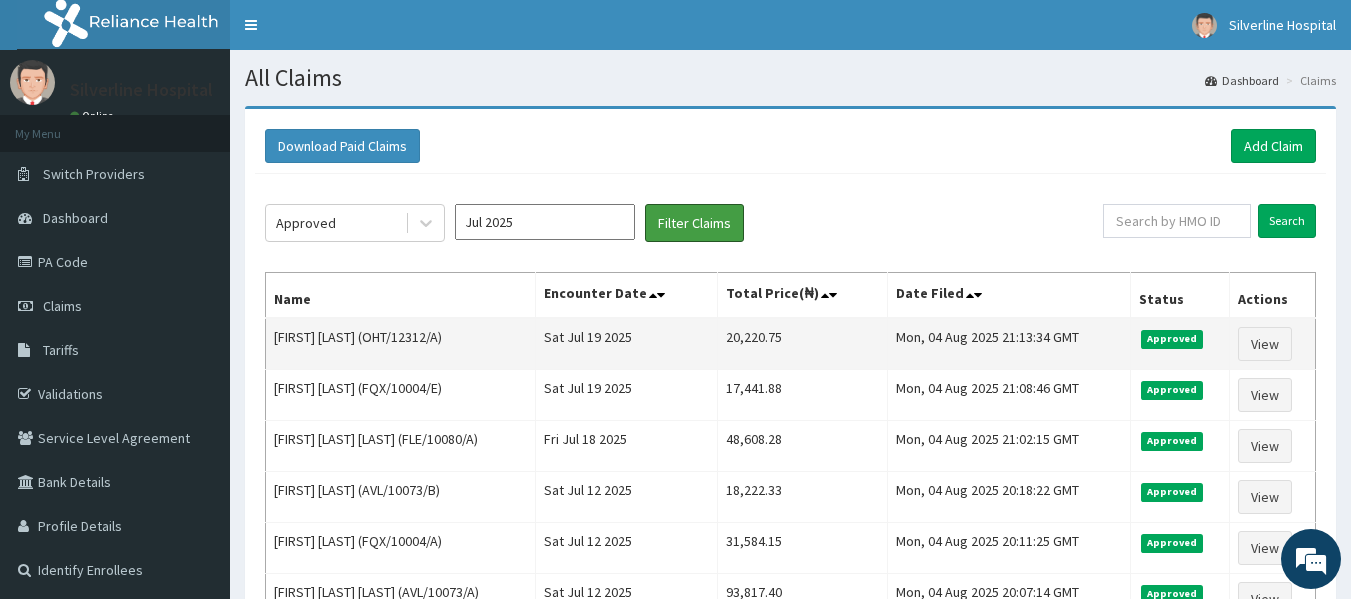 scroll, scrollTop: 0, scrollLeft: 0, axis: both 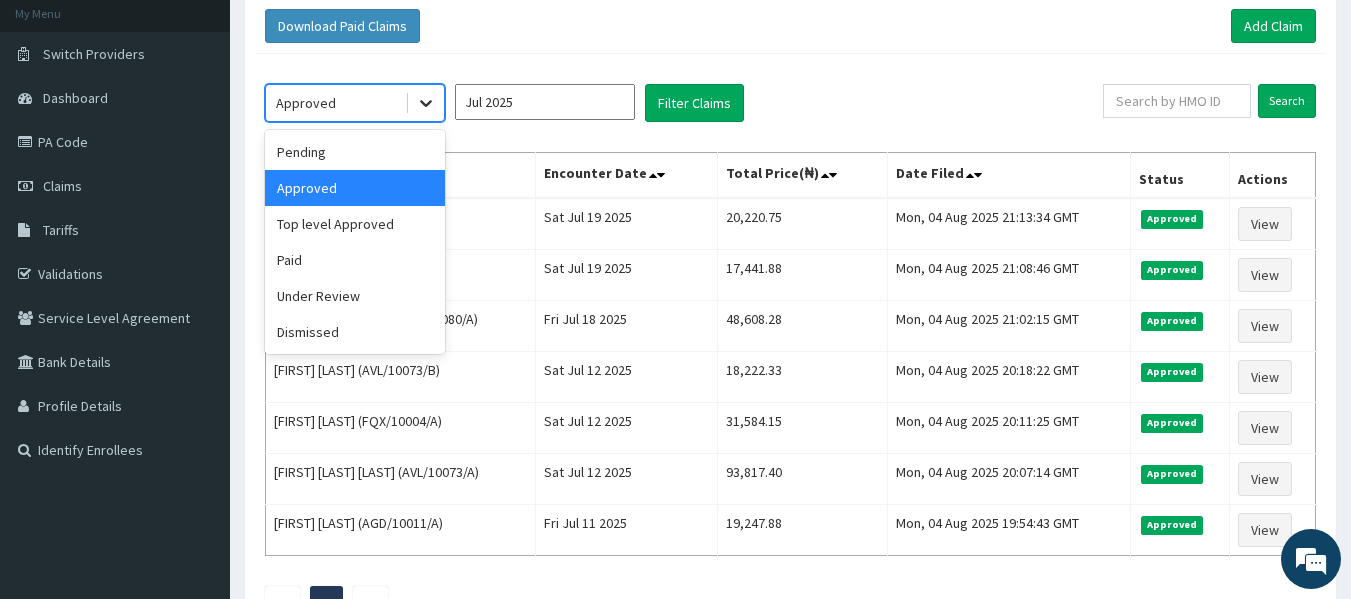 click 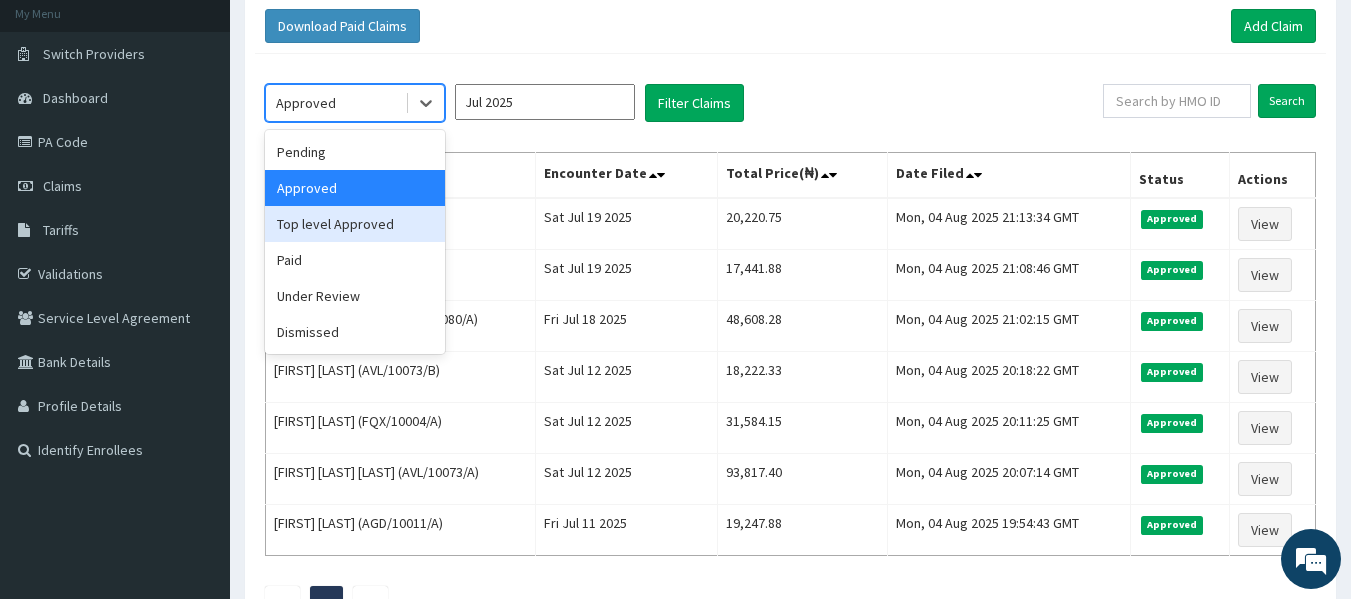click on "Top level Approved" at bounding box center (355, 224) 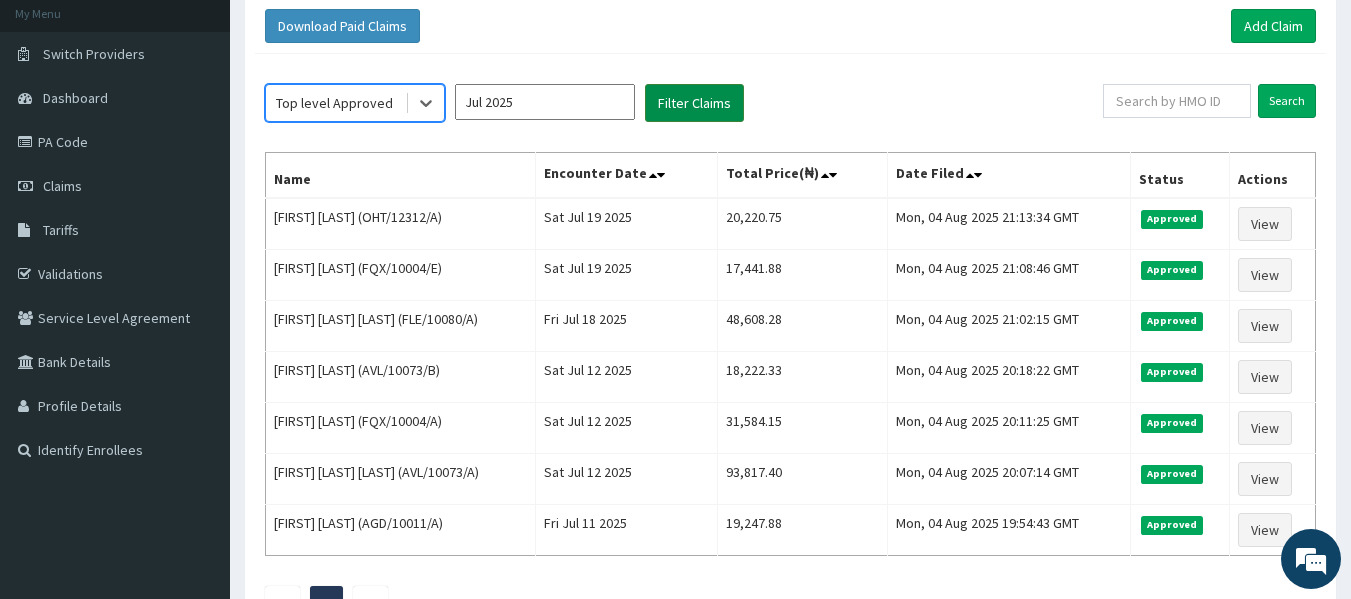 click on "Filter Claims" at bounding box center (694, 103) 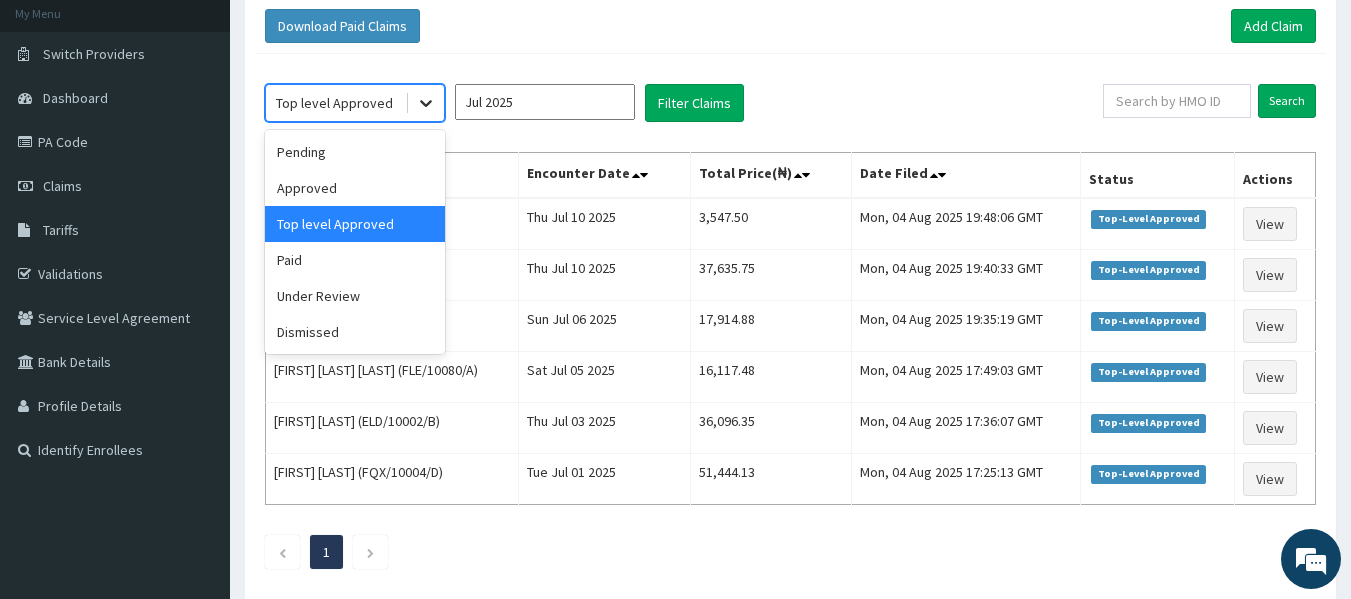 click 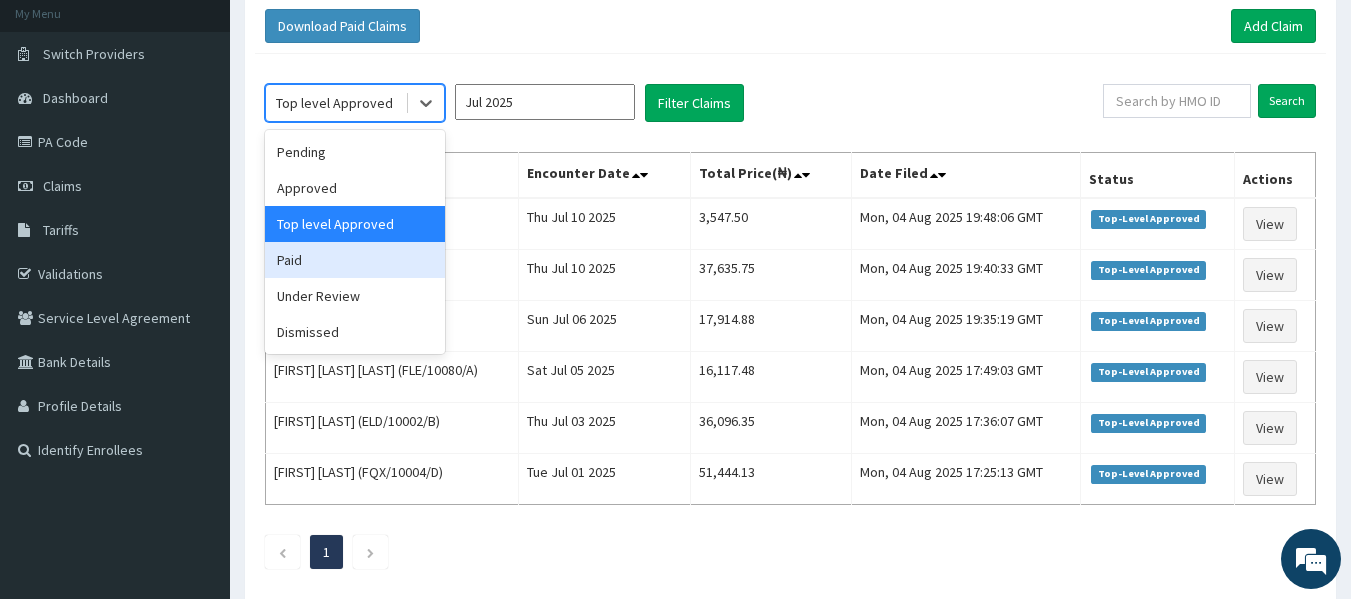 click on "Paid" at bounding box center (355, 260) 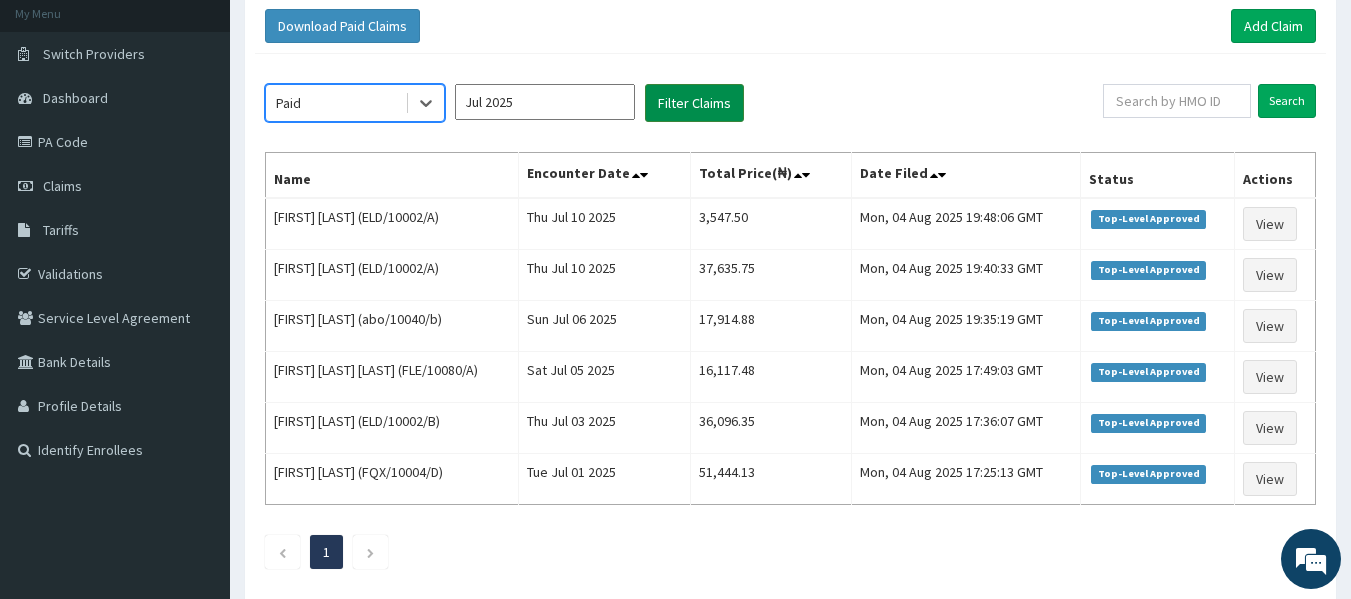click on "Filter Claims" at bounding box center (694, 103) 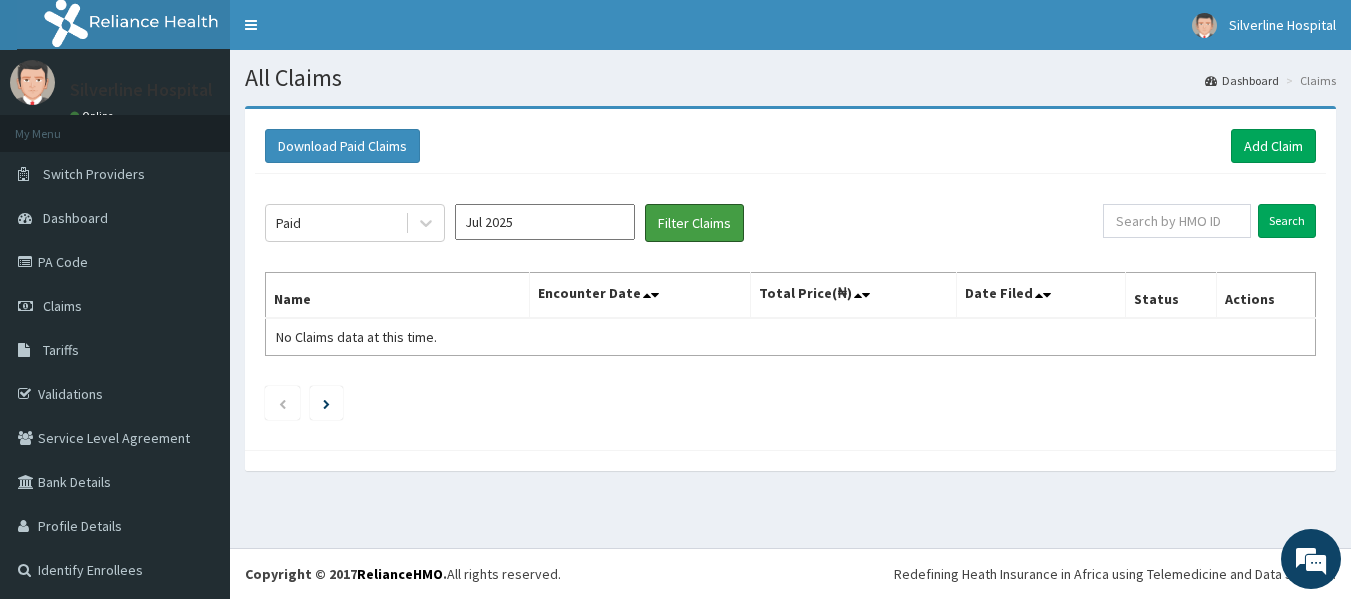 scroll, scrollTop: 0, scrollLeft: 0, axis: both 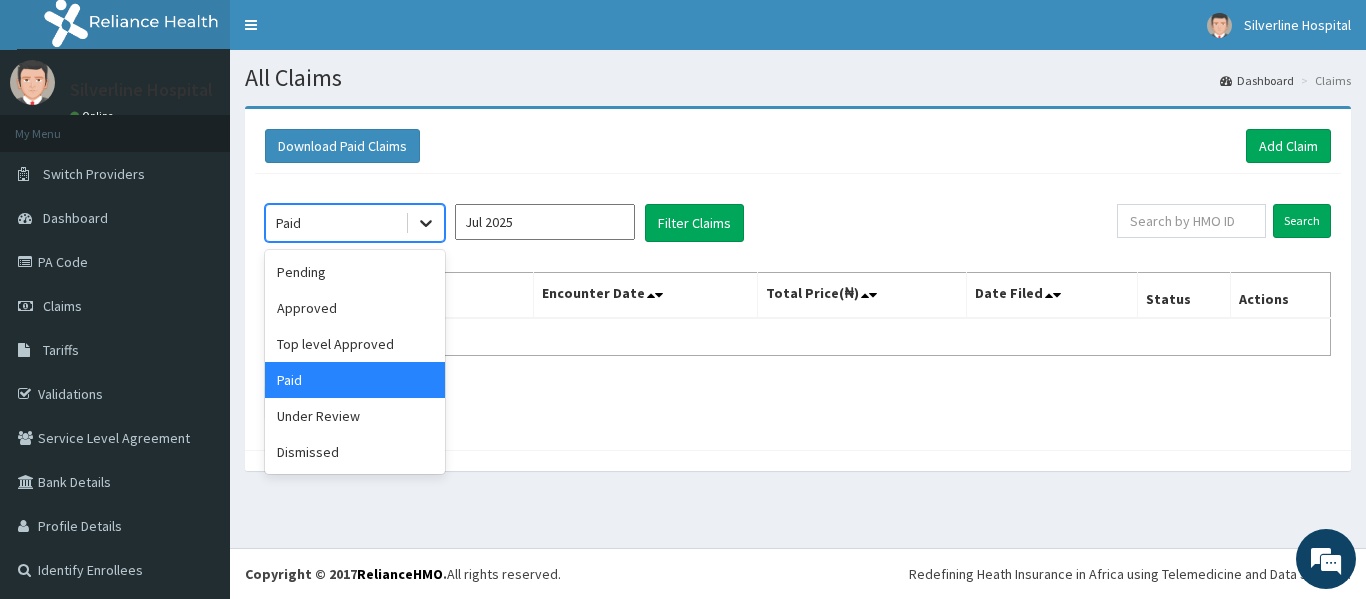 click 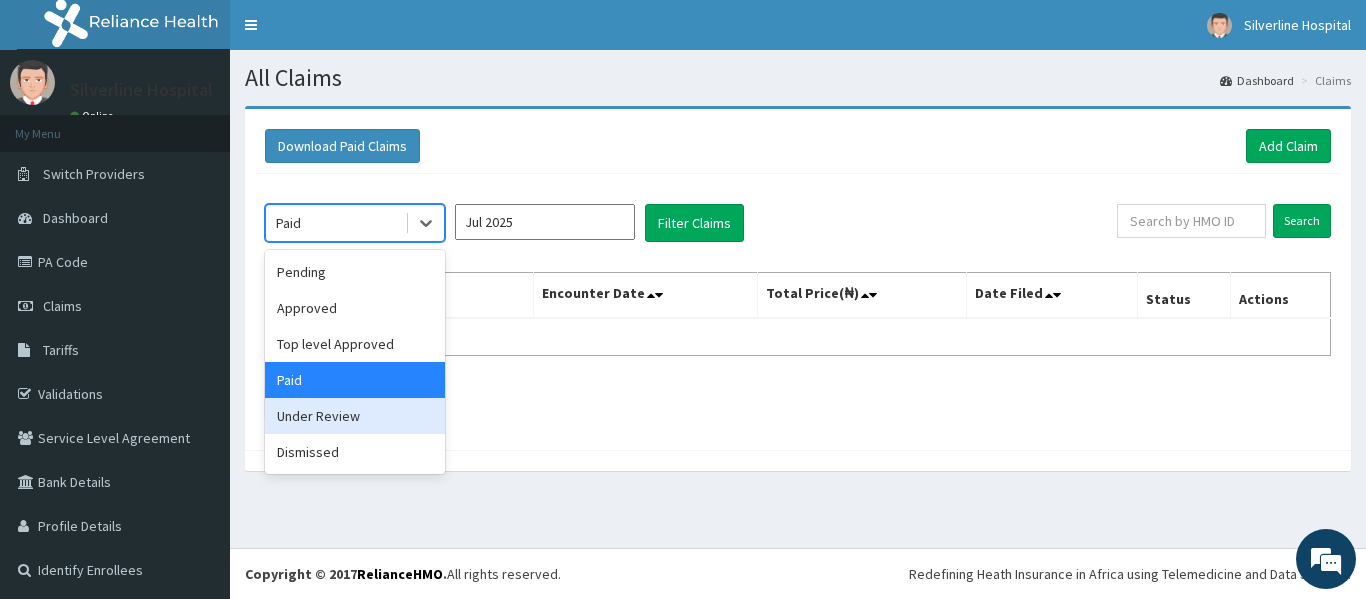 click on "Under Review" at bounding box center [355, 416] 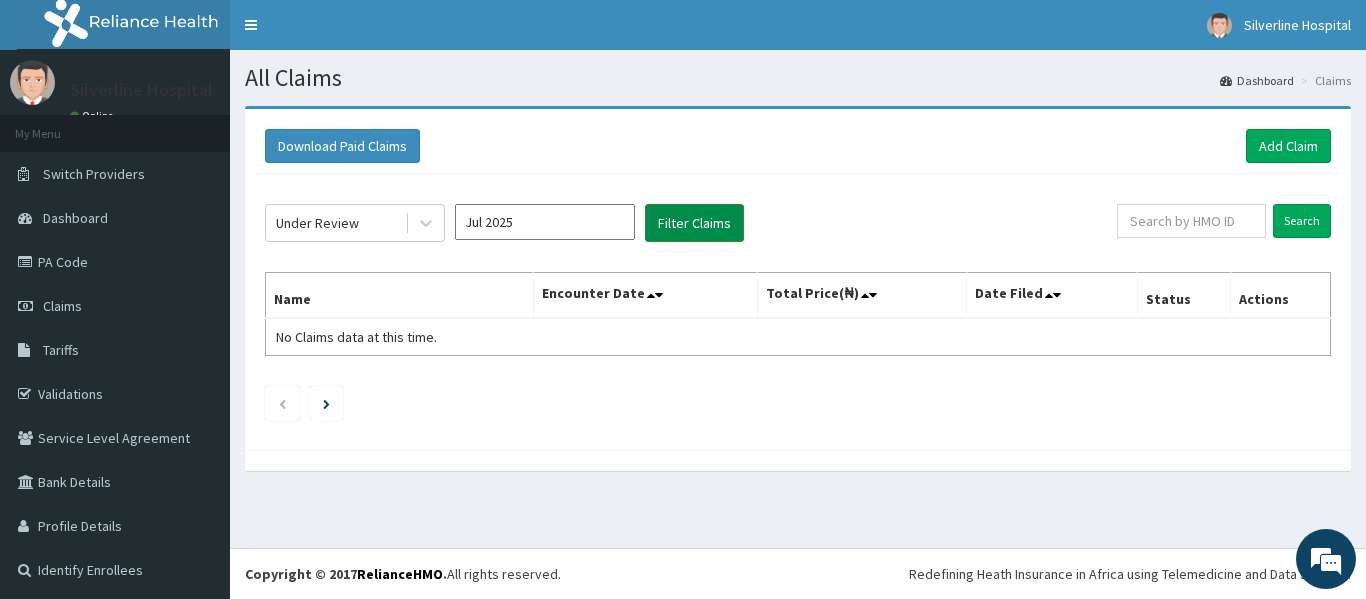 click on "Filter Claims" at bounding box center (694, 223) 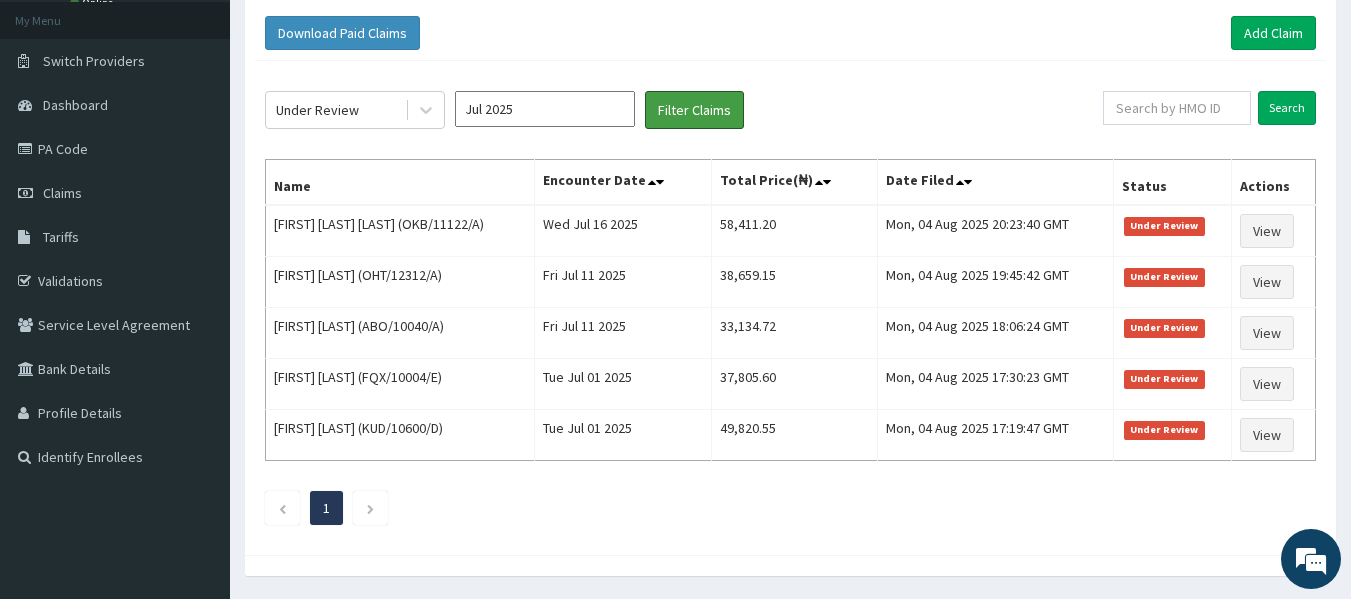 scroll, scrollTop: 176, scrollLeft: 0, axis: vertical 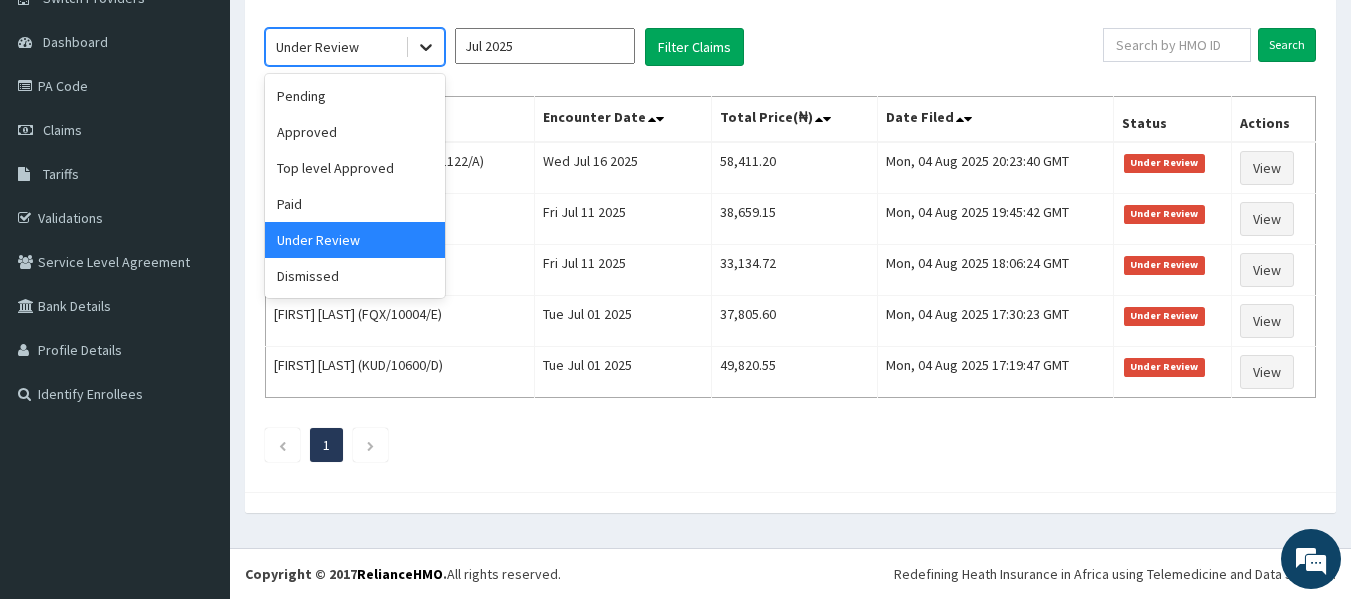 click at bounding box center [426, 47] 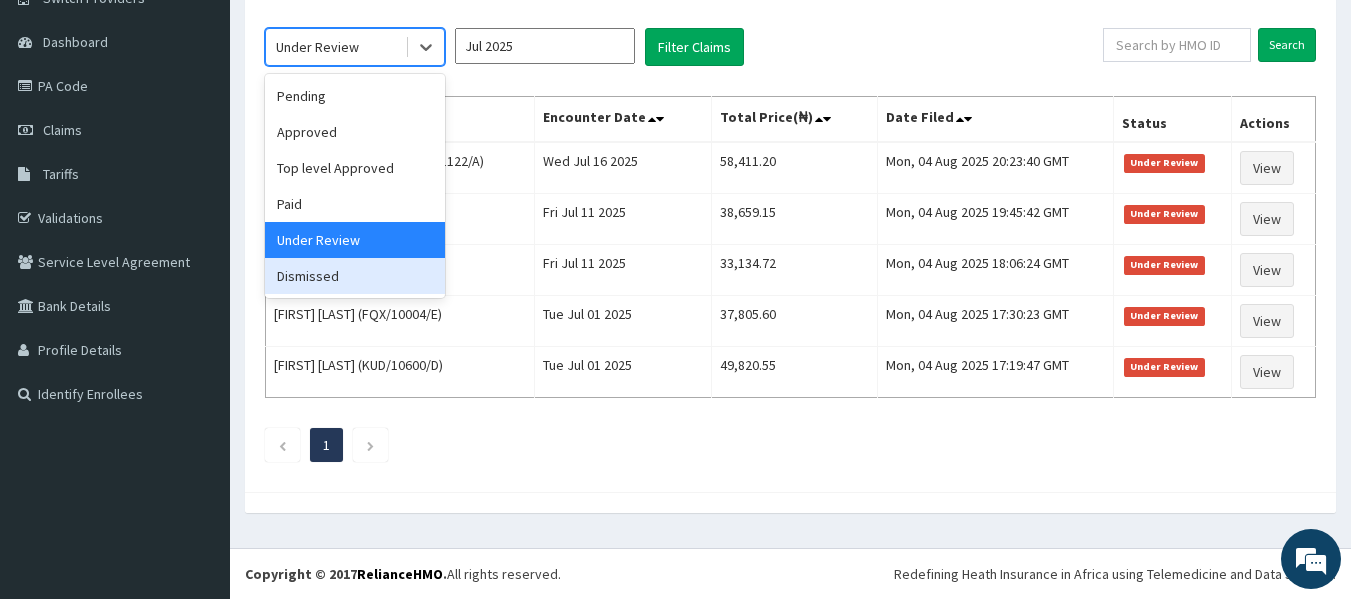 click on "Dismissed" at bounding box center (355, 276) 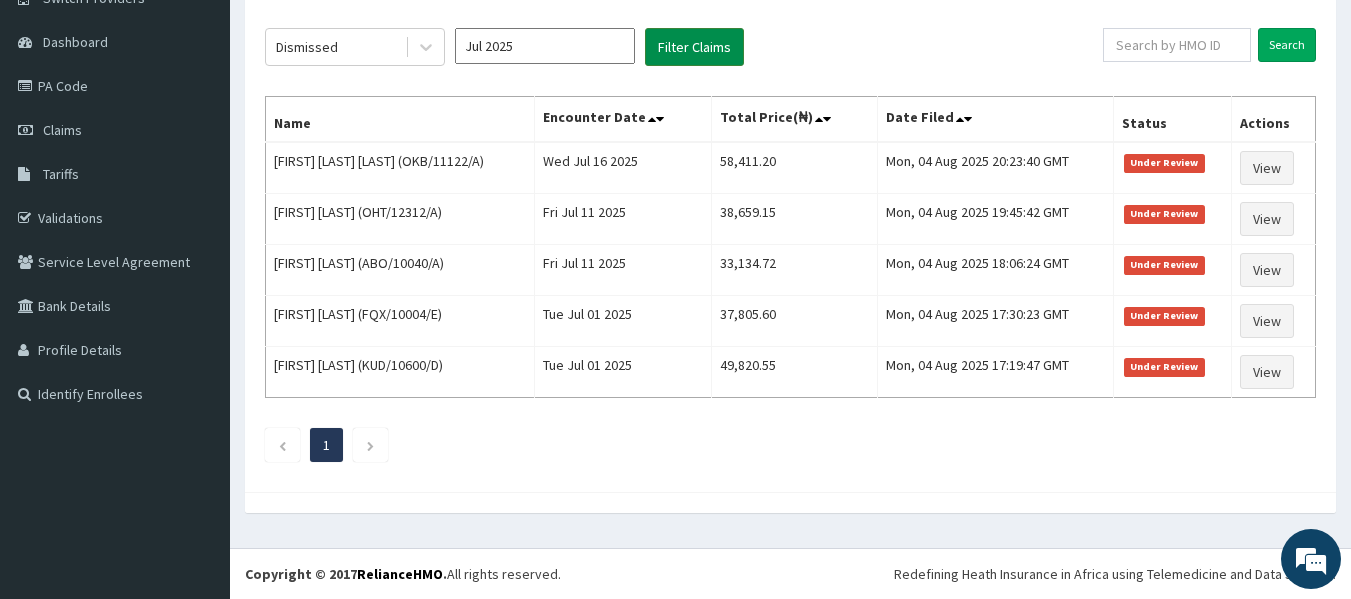 click on "Filter Claims" at bounding box center (694, 47) 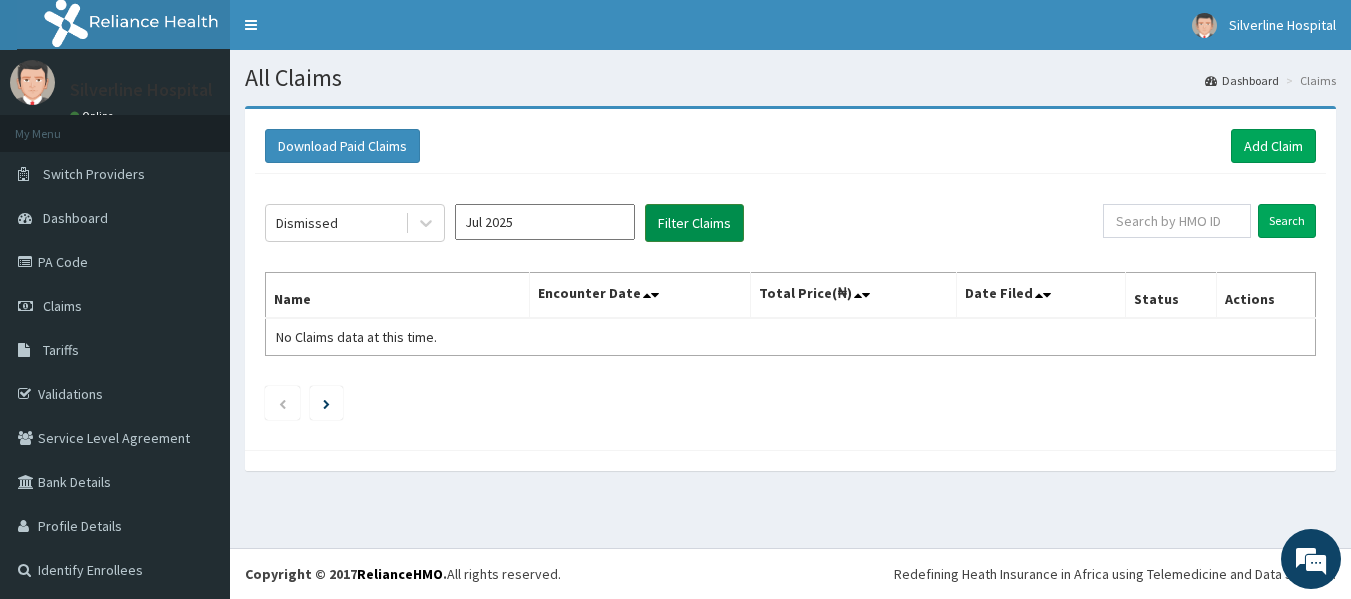 scroll, scrollTop: 0, scrollLeft: 0, axis: both 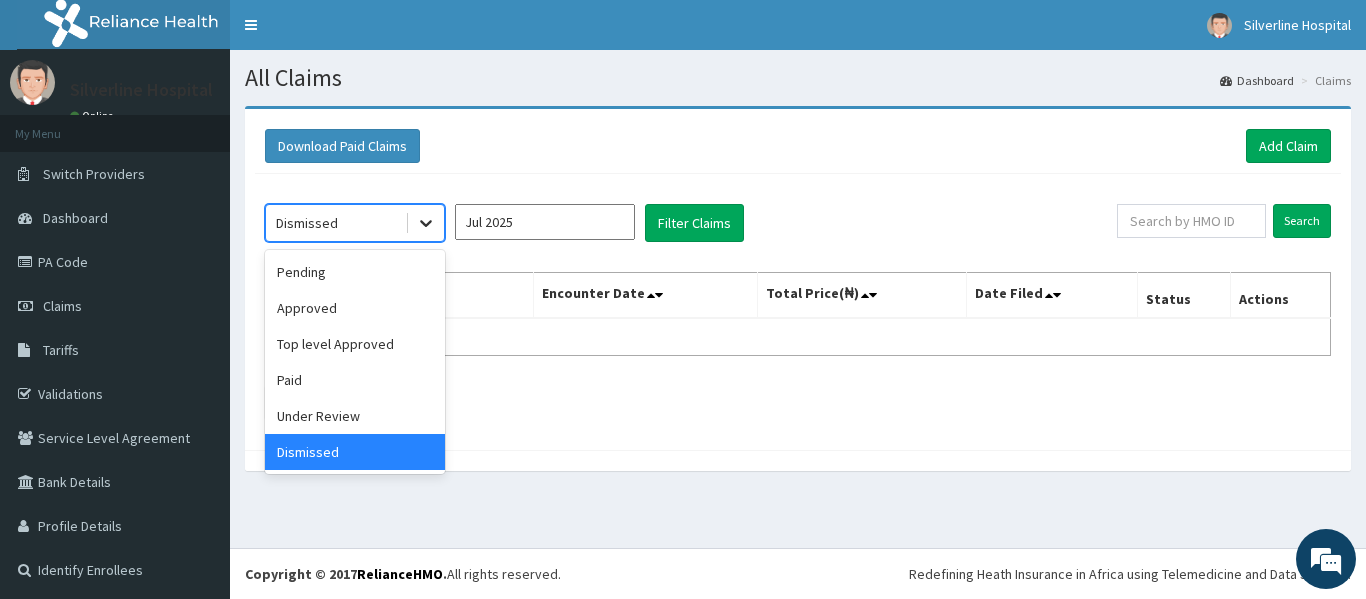 click 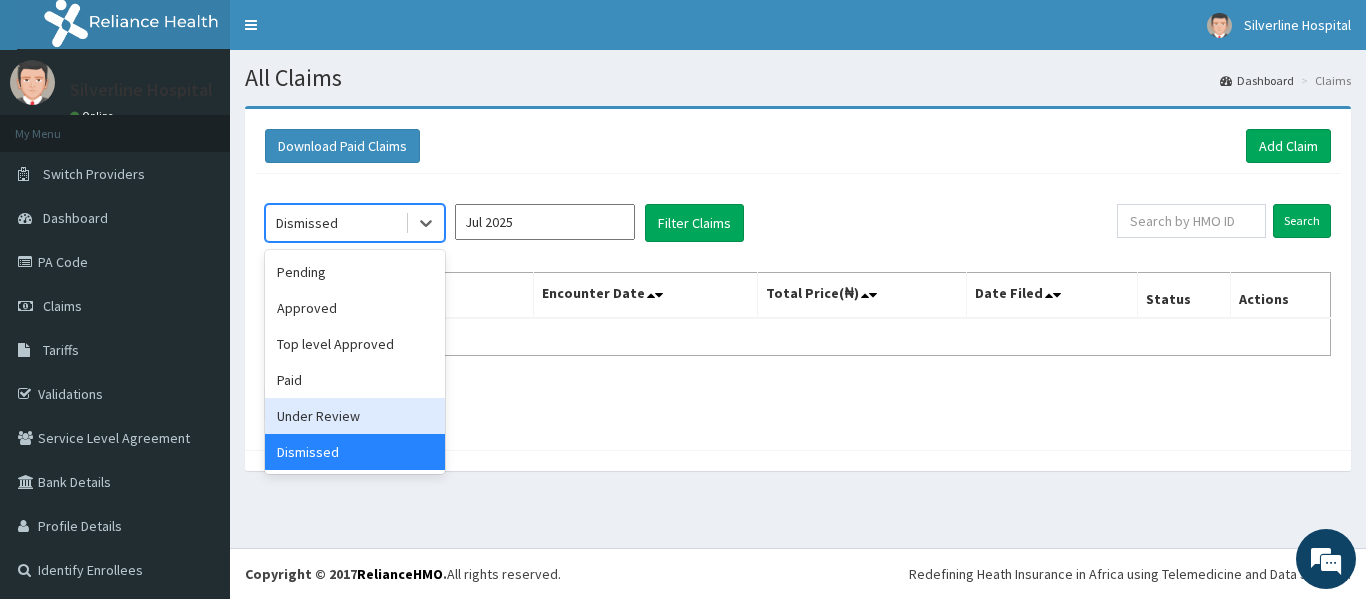 click on "Under Review" at bounding box center (355, 416) 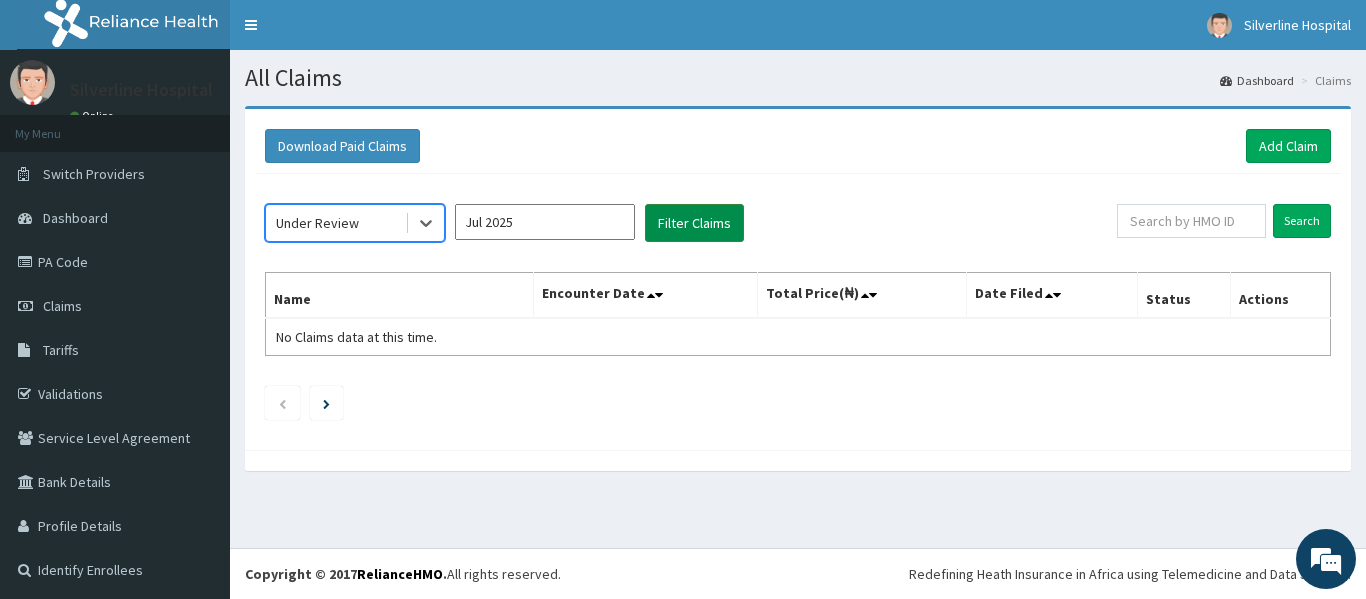 click on "Filter Claims" at bounding box center (694, 223) 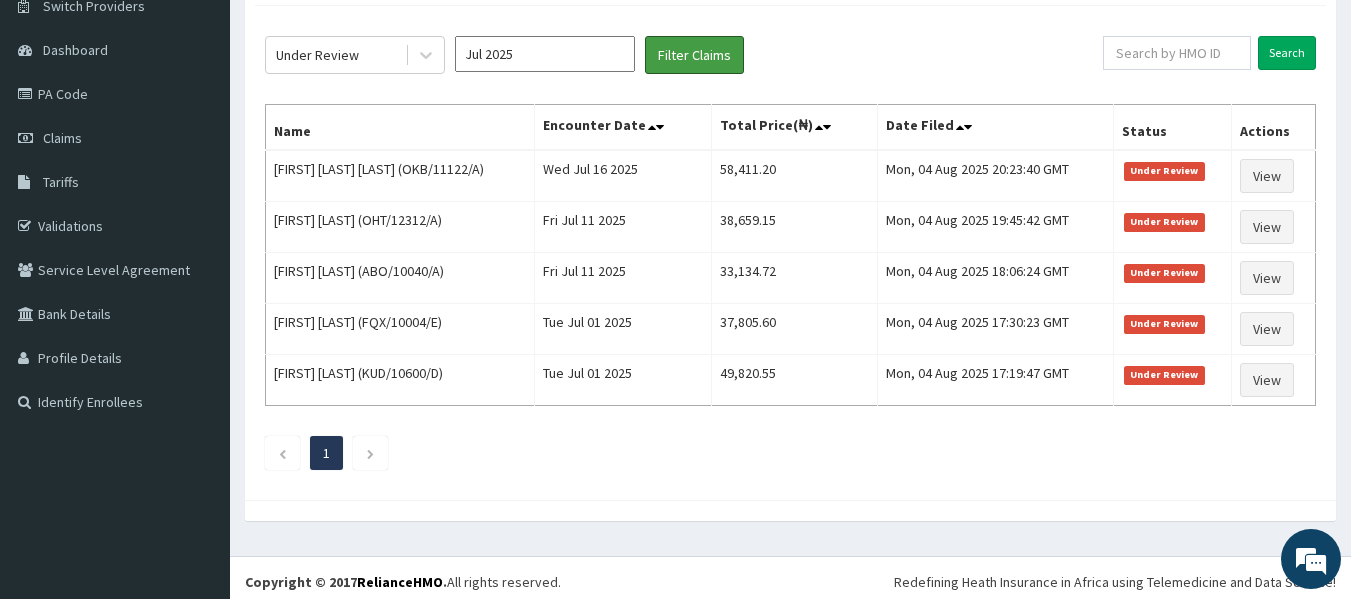 scroll, scrollTop: 176, scrollLeft: 0, axis: vertical 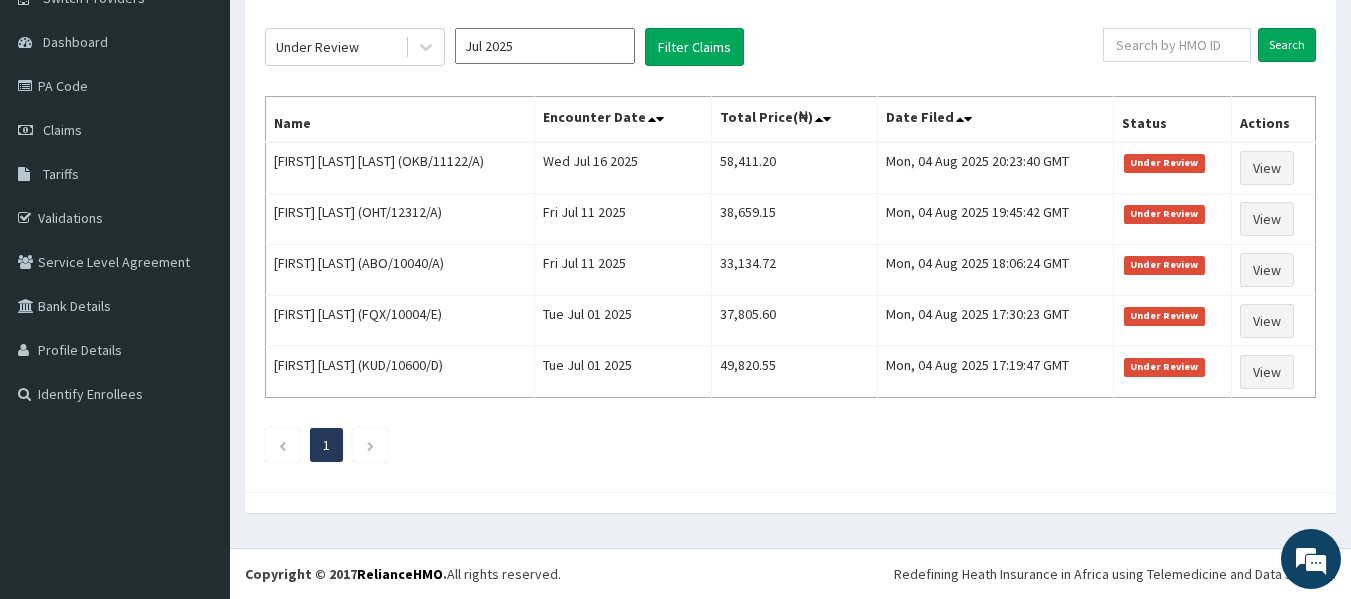 click on "1" at bounding box center [790, 445] 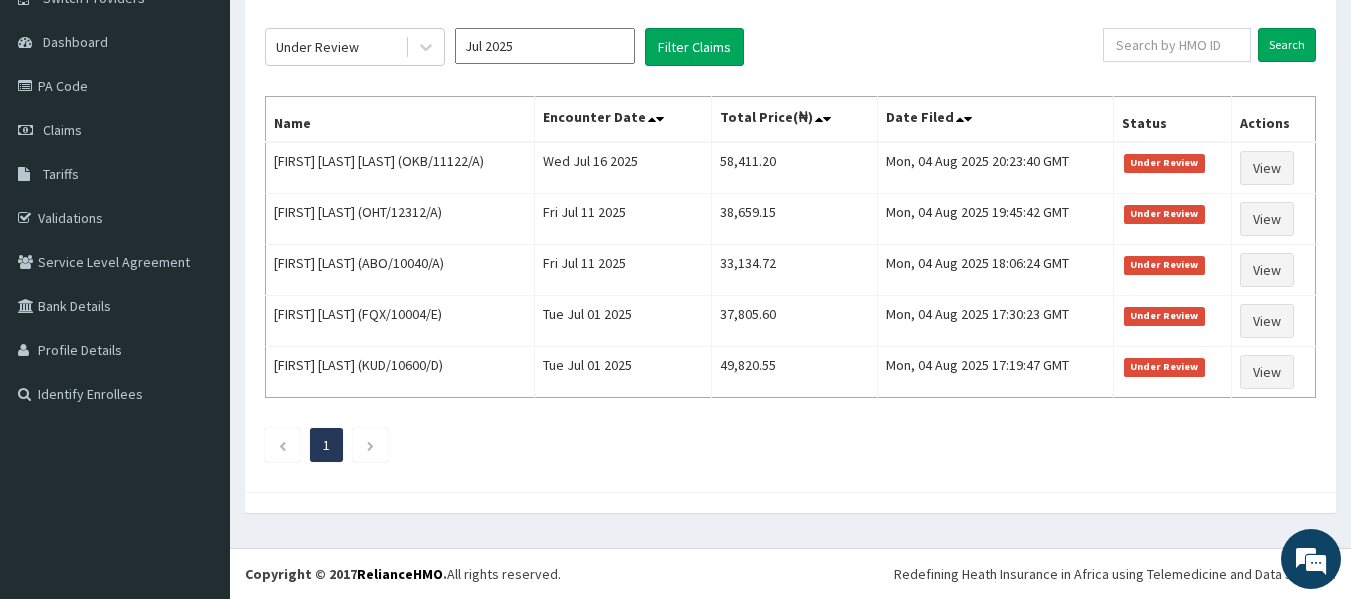 scroll, scrollTop: 62, scrollLeft: 0, axis: vertical 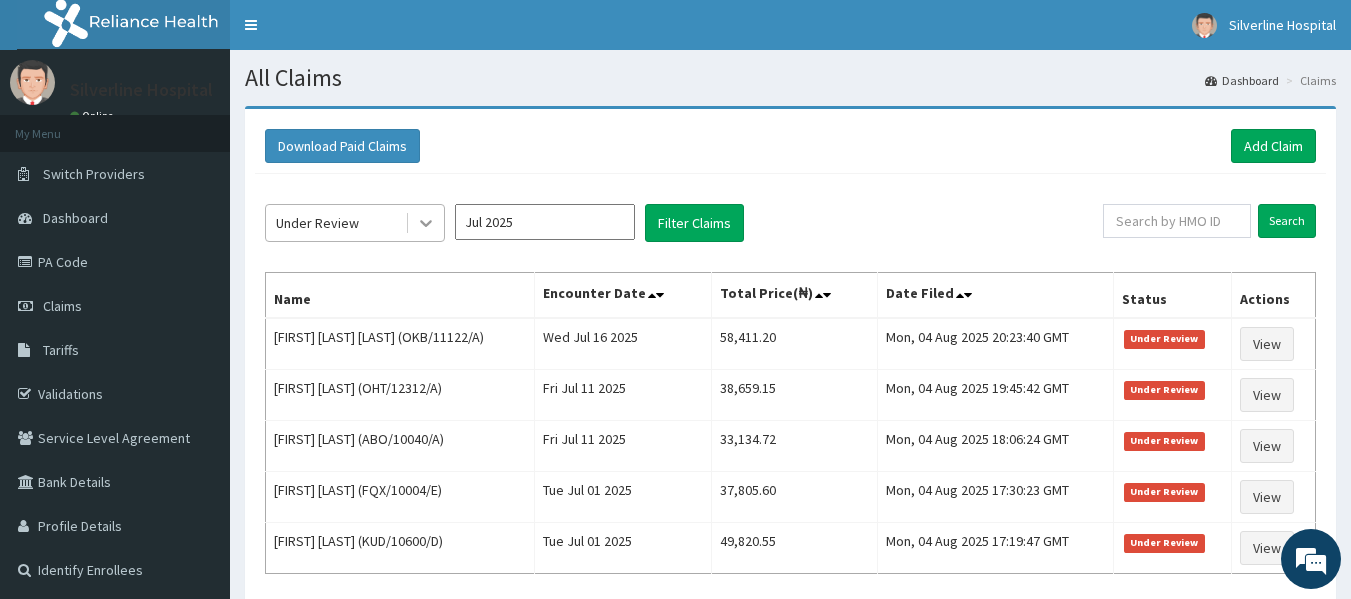 click 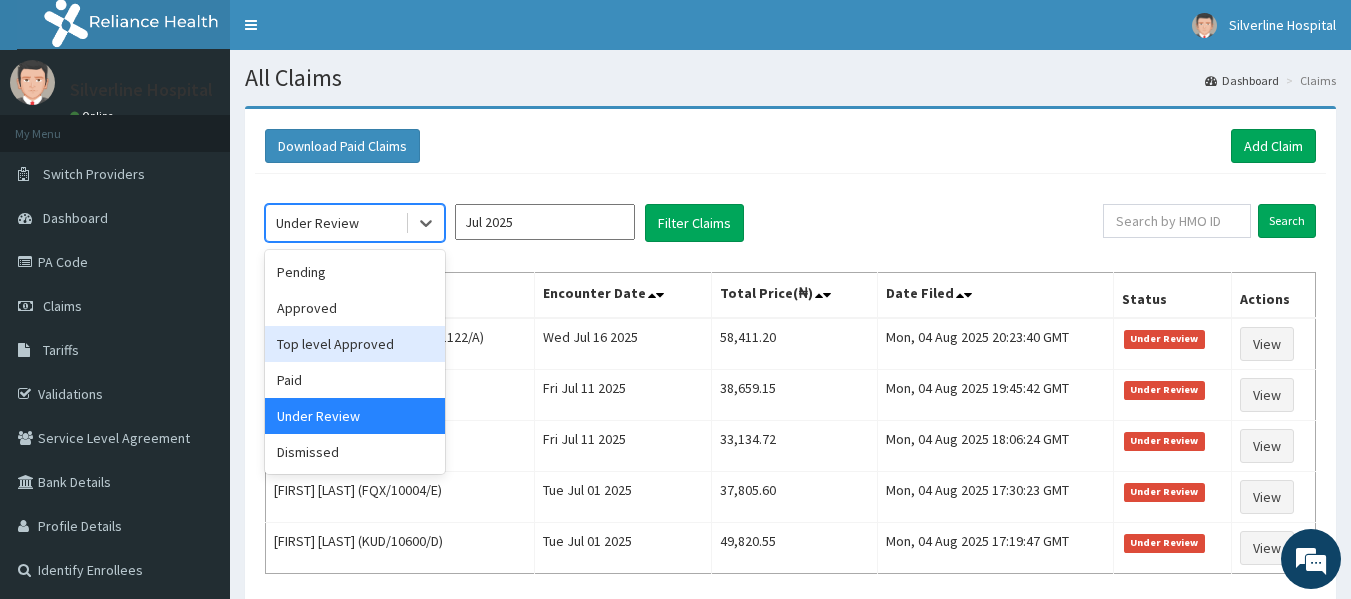 click on "Top level Approved" at bounding box center [355, 344] 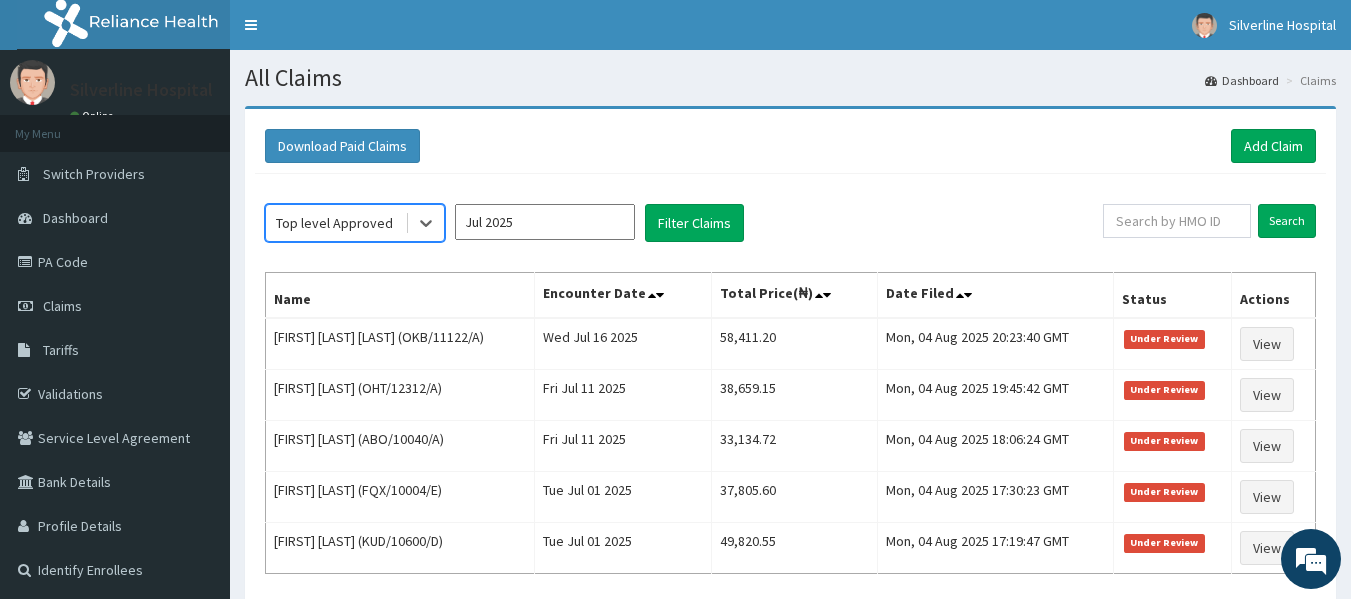 scroll, scrollTop: 176, scrollLeft: 0, axis: vertical 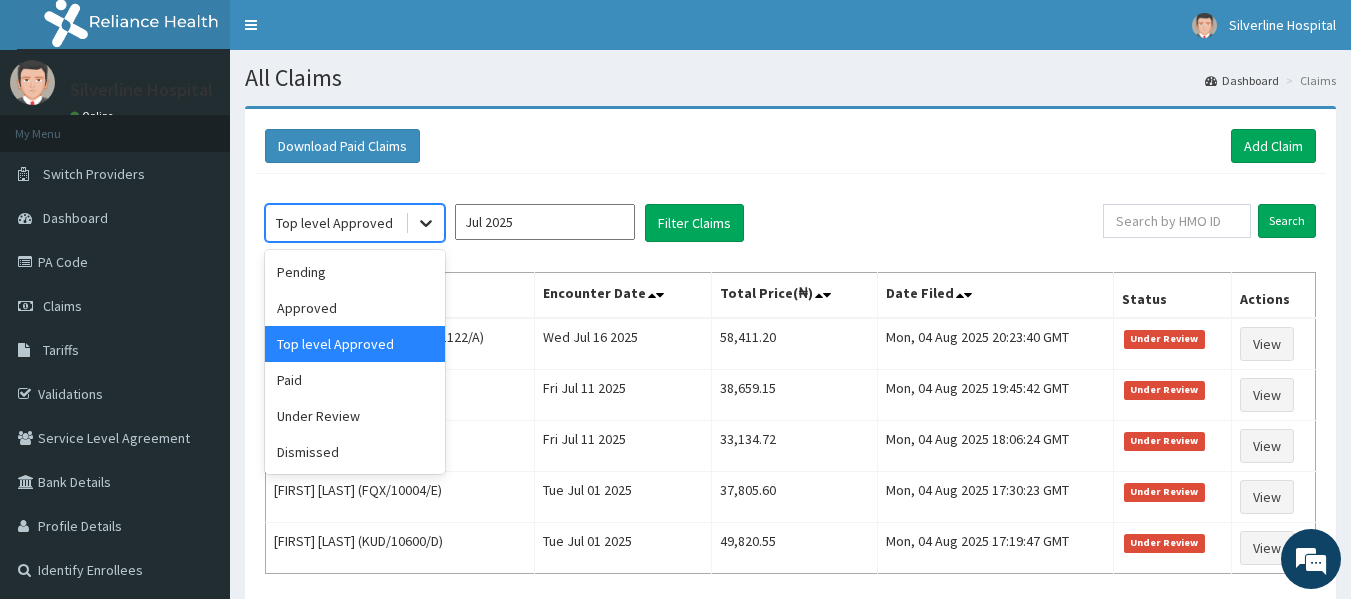 click 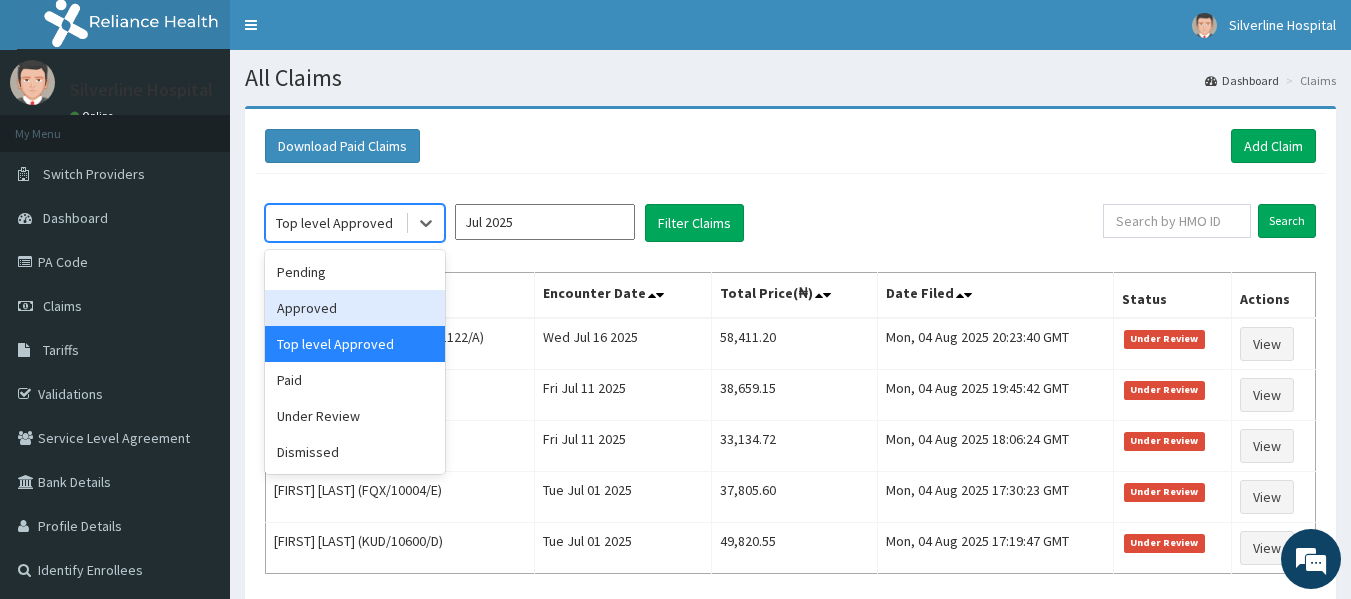 click on "Approved" at bounding box center [355, 308] 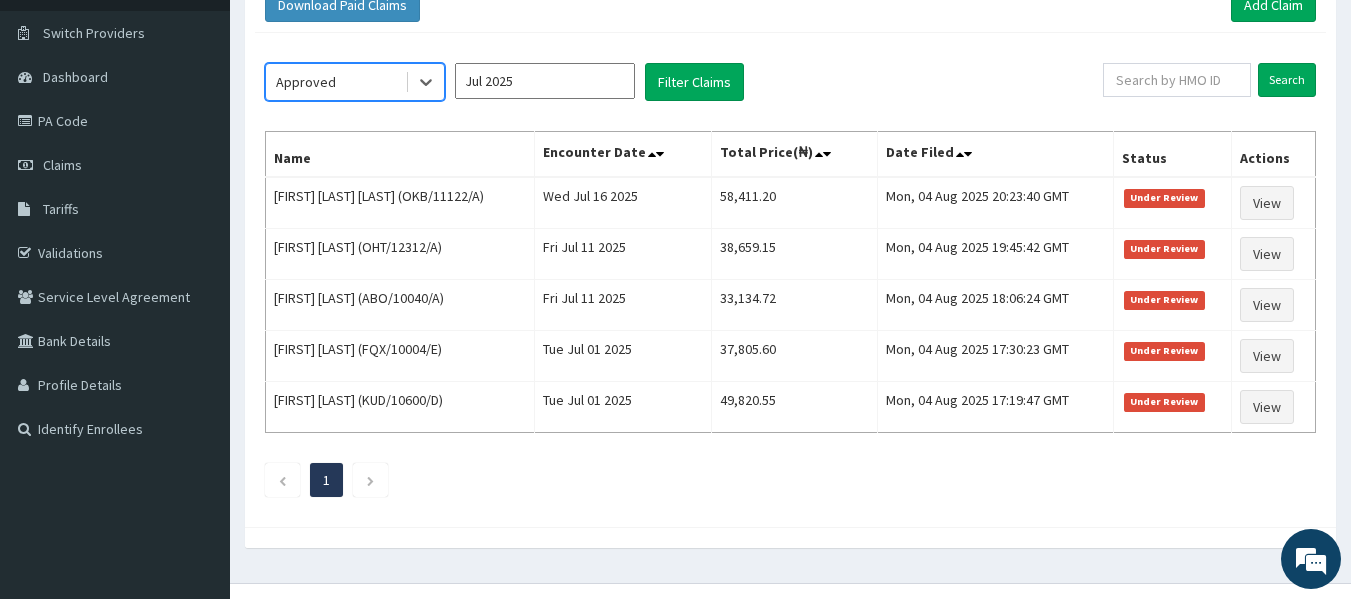 scroll, scrollTop: 176, scrollLeft: 0, axis: vertical 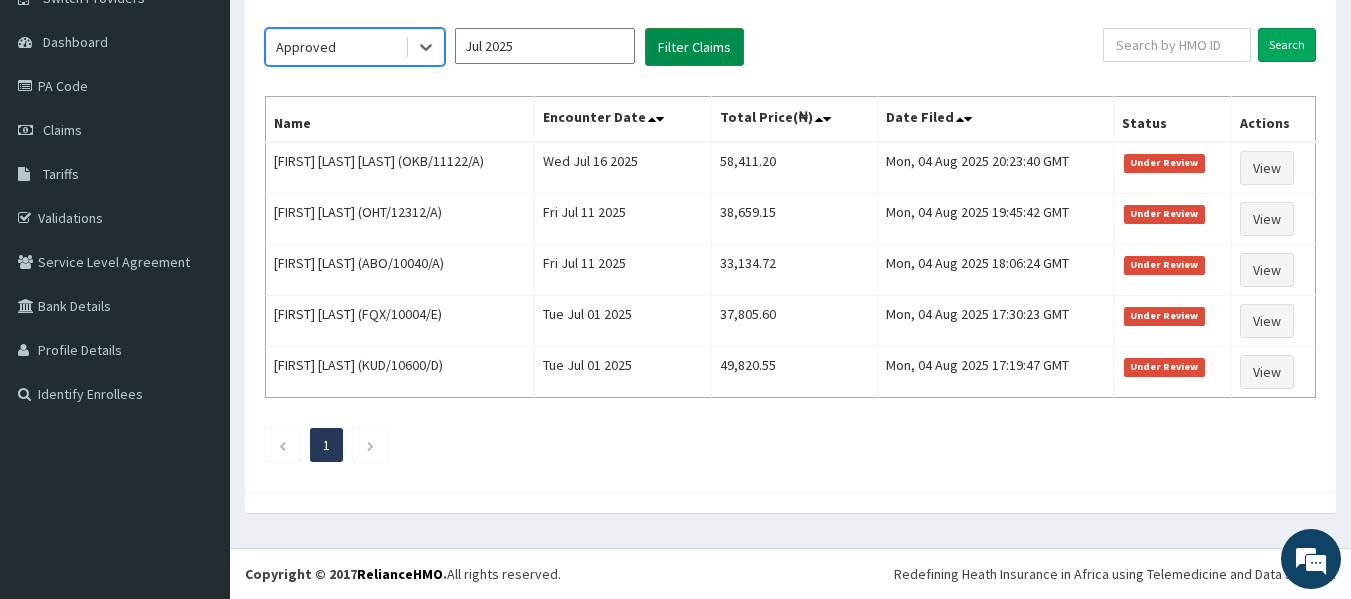 click on "Filter Claims" at bounding box center (694, 47) 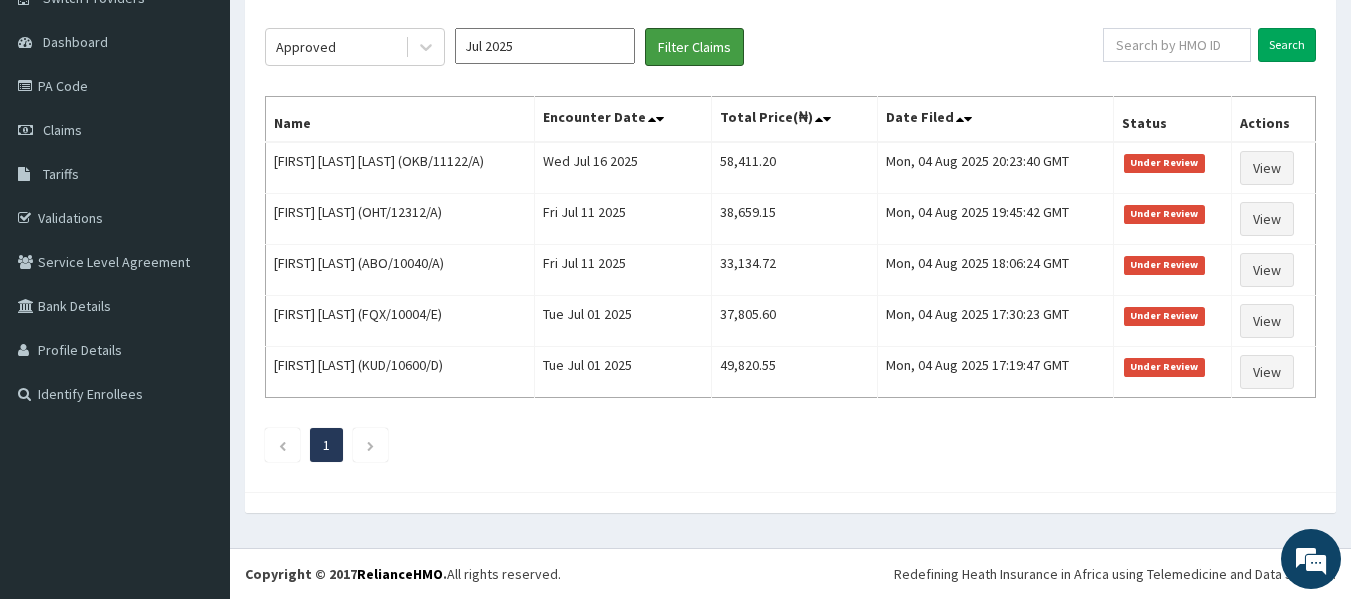 scroll, scrollTop: 33, scrollLeft: 0, axis: vertical 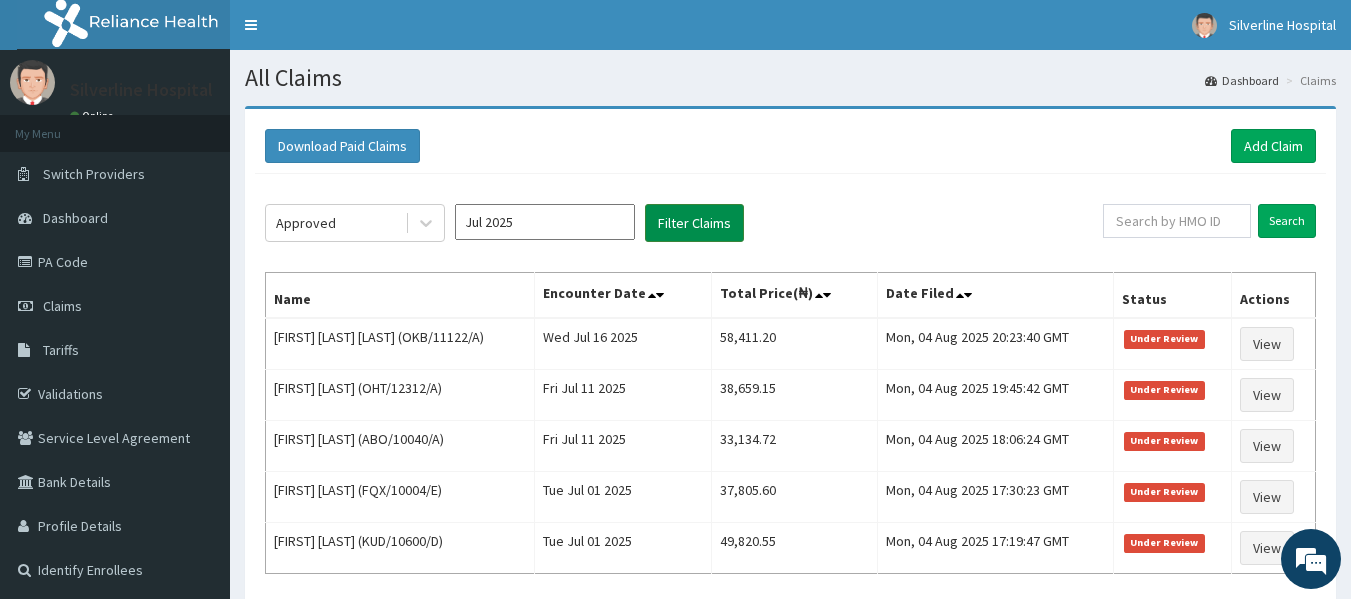 click on "Filter Claims" at bounding box center [694, 223] 